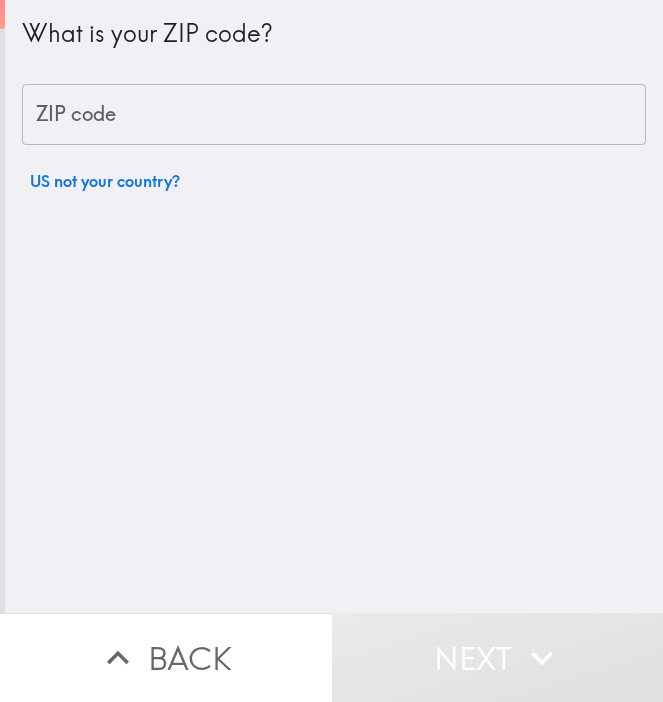 scroll, scrollTop: 0, scrollLeft: 0, axis: both 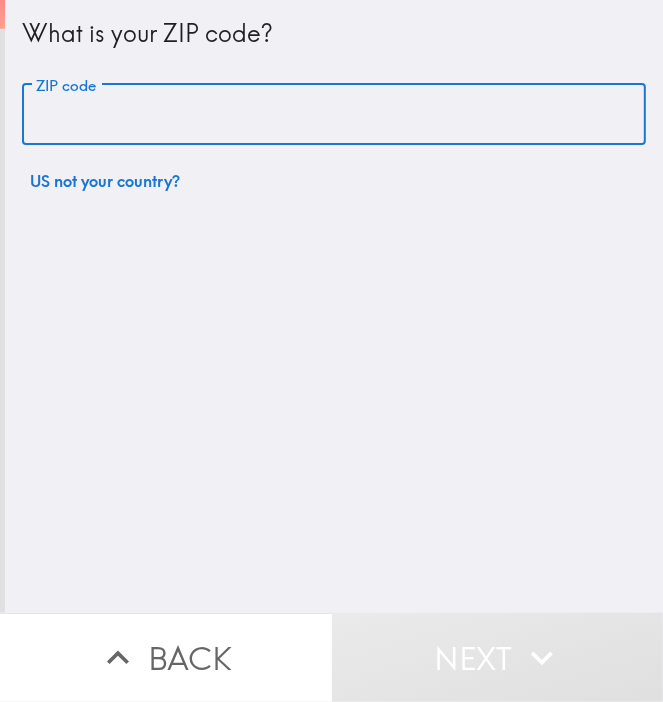 click on "ZIP code" at bounding box center (334, 115) 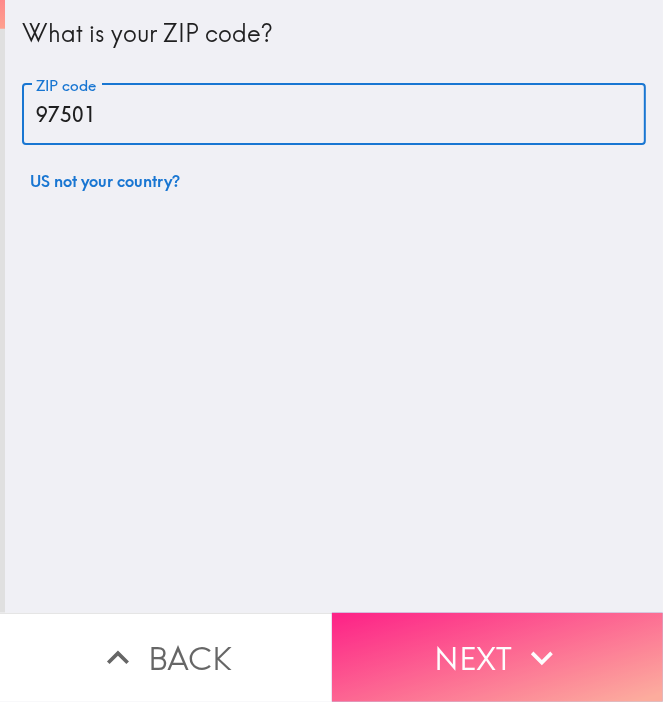 type on "97501" 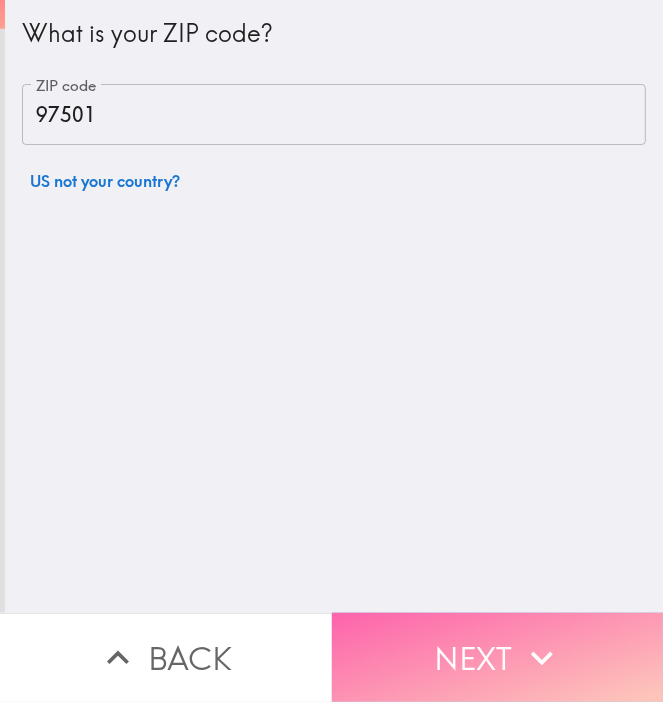 click on "Next" at bounding box center (498, 657) 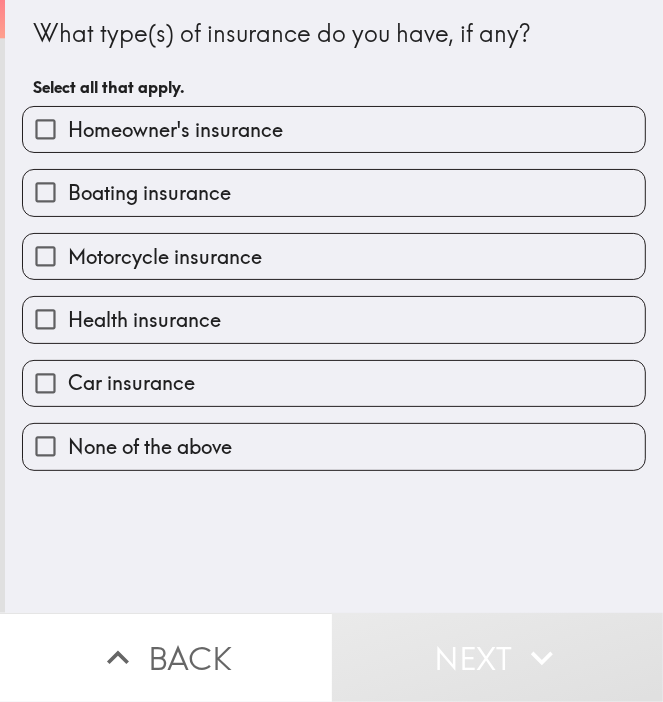 click on "Homeowner's insurance" at bounding box center (326, 121) 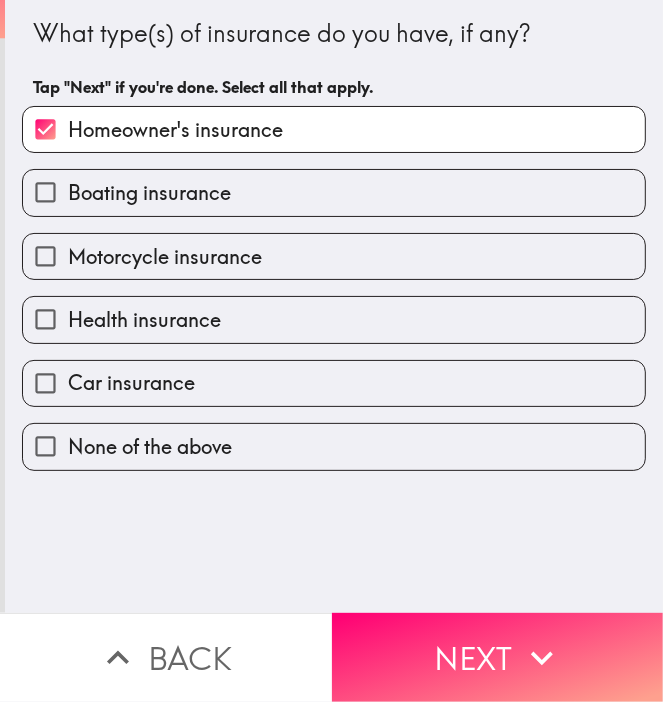 click on "Boating insurance" at bounding box center [149, 193] 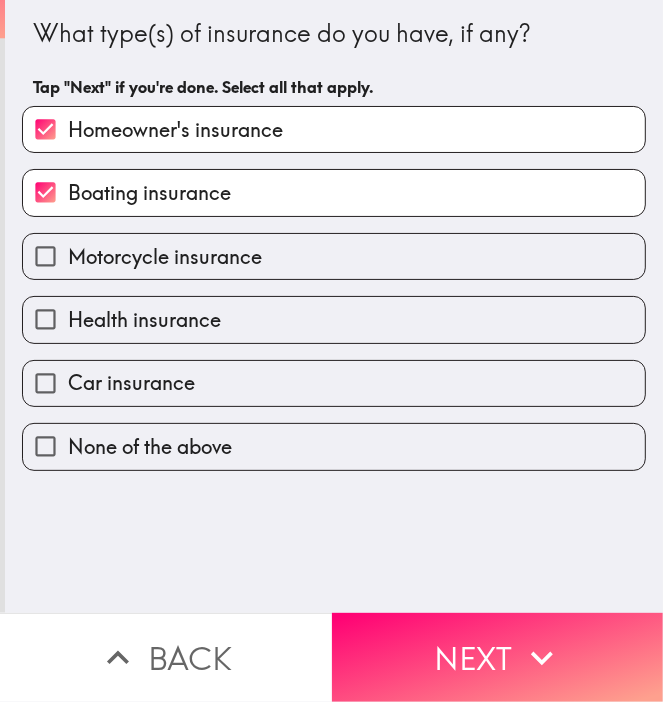 click on "Motorcycle insurance" at bounding box center [334, 256] 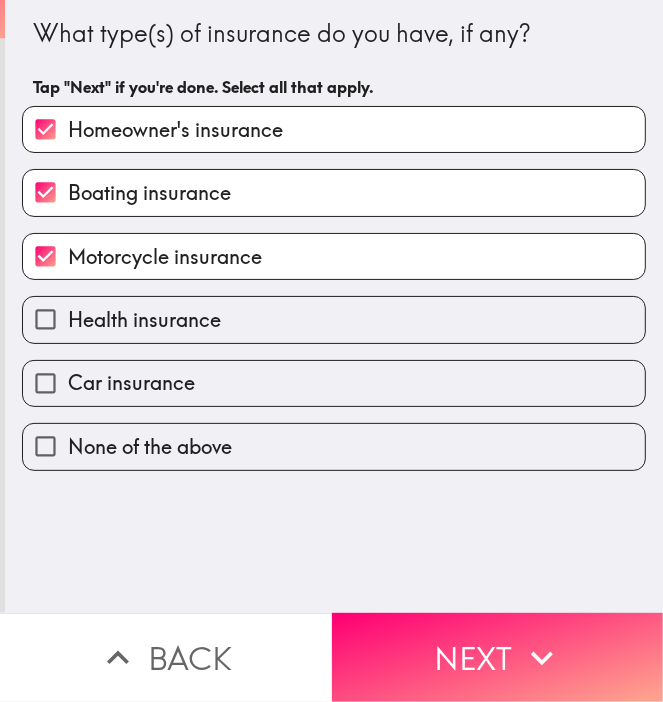 click on "Health insurance" at bounding box center [144, 320] 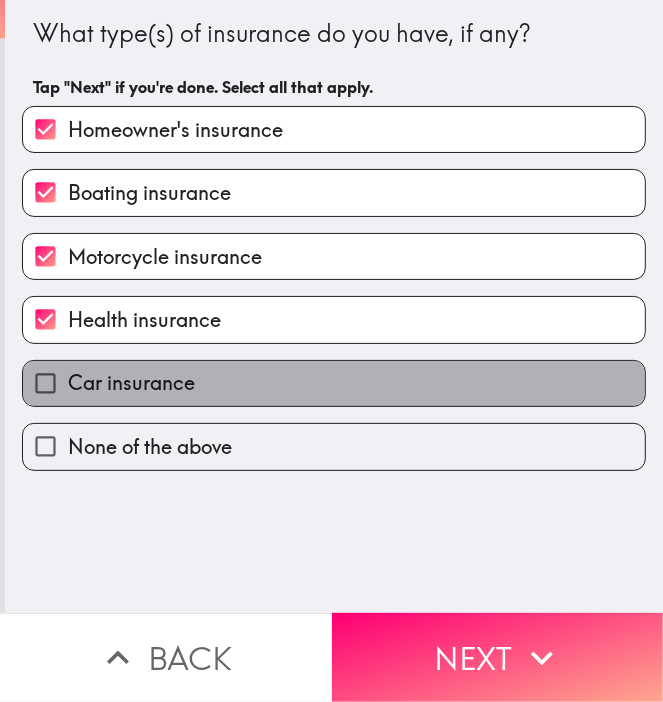 click on "Car insurance" at bounding box center [131, 383] 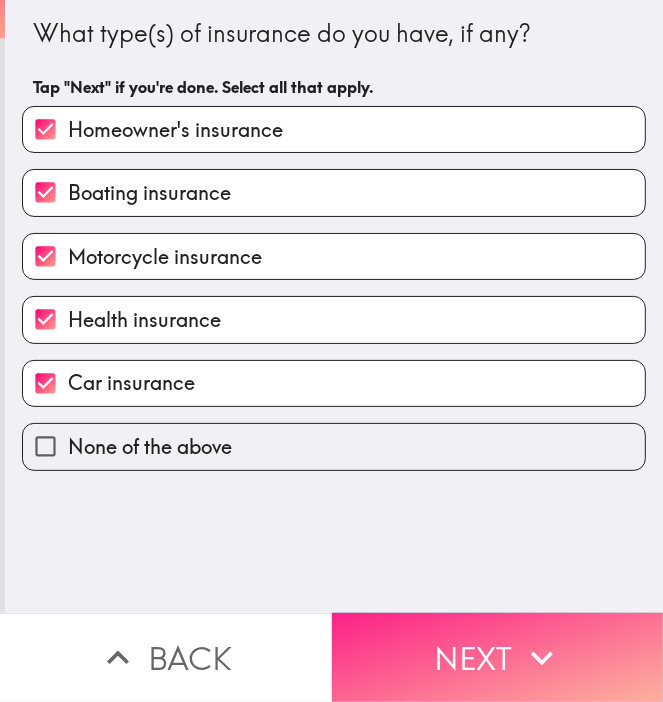 click 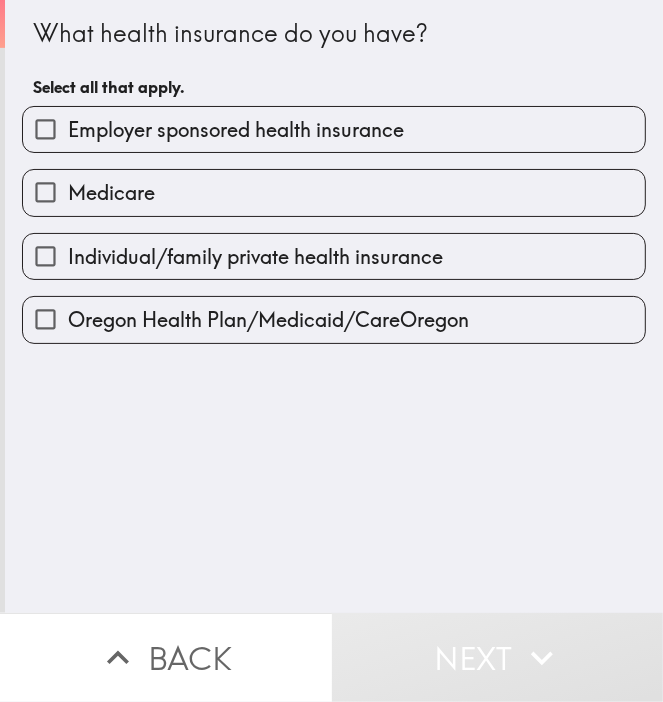 click on "Oregon Health Plan/Medicaid/CareOregon" at bounding box center [268, 320] 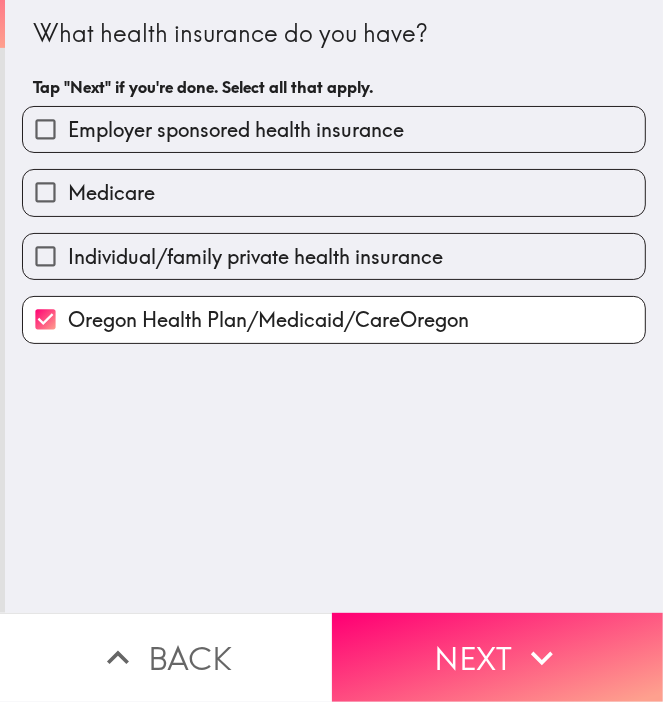 click on "Next" at bounding box center [498, 657] 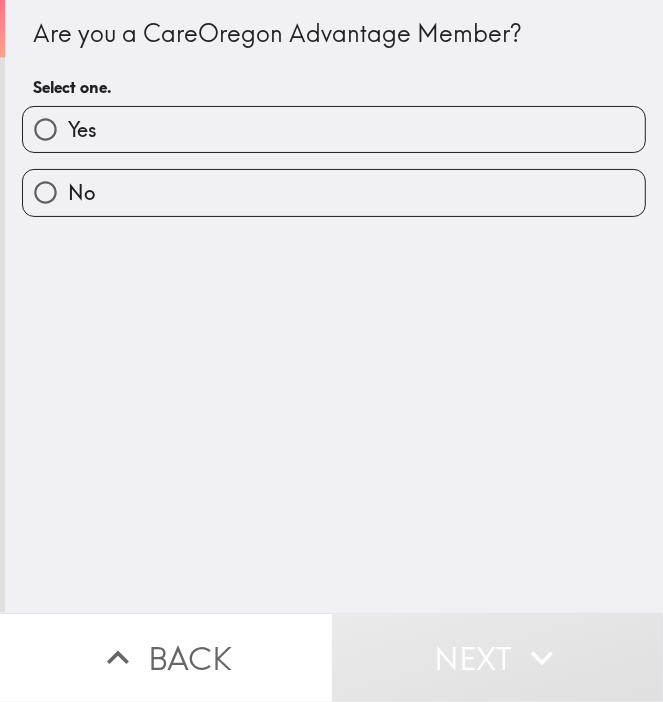 click on "No" at bounding box center (334, 192) 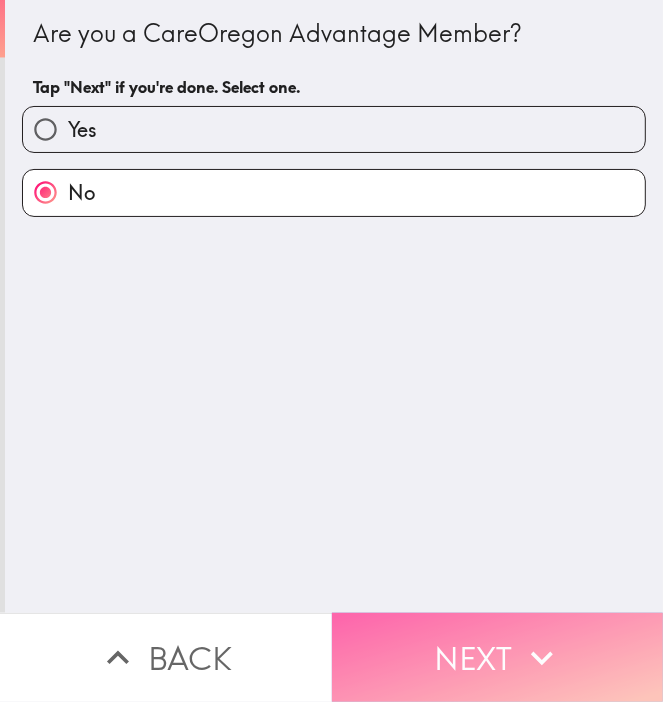 click on "Next" at bounding box center [498, 657] 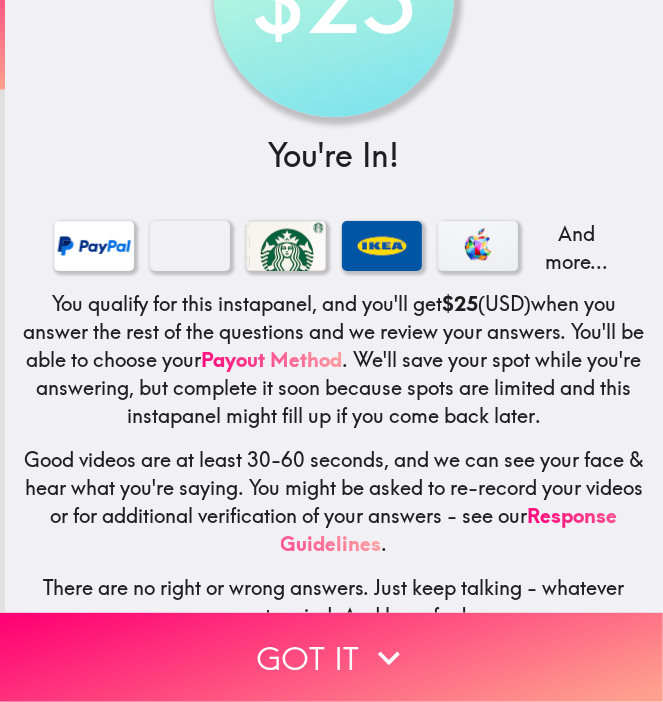 scroll, scrollTop: 202, scrollLeft: 0, axis: vertical 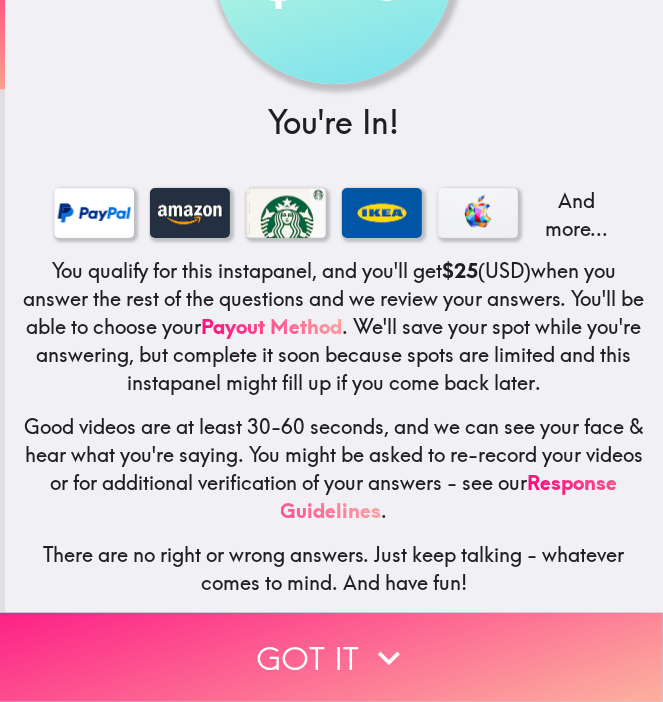 click on "Got it" at bounding box center (331, 657) 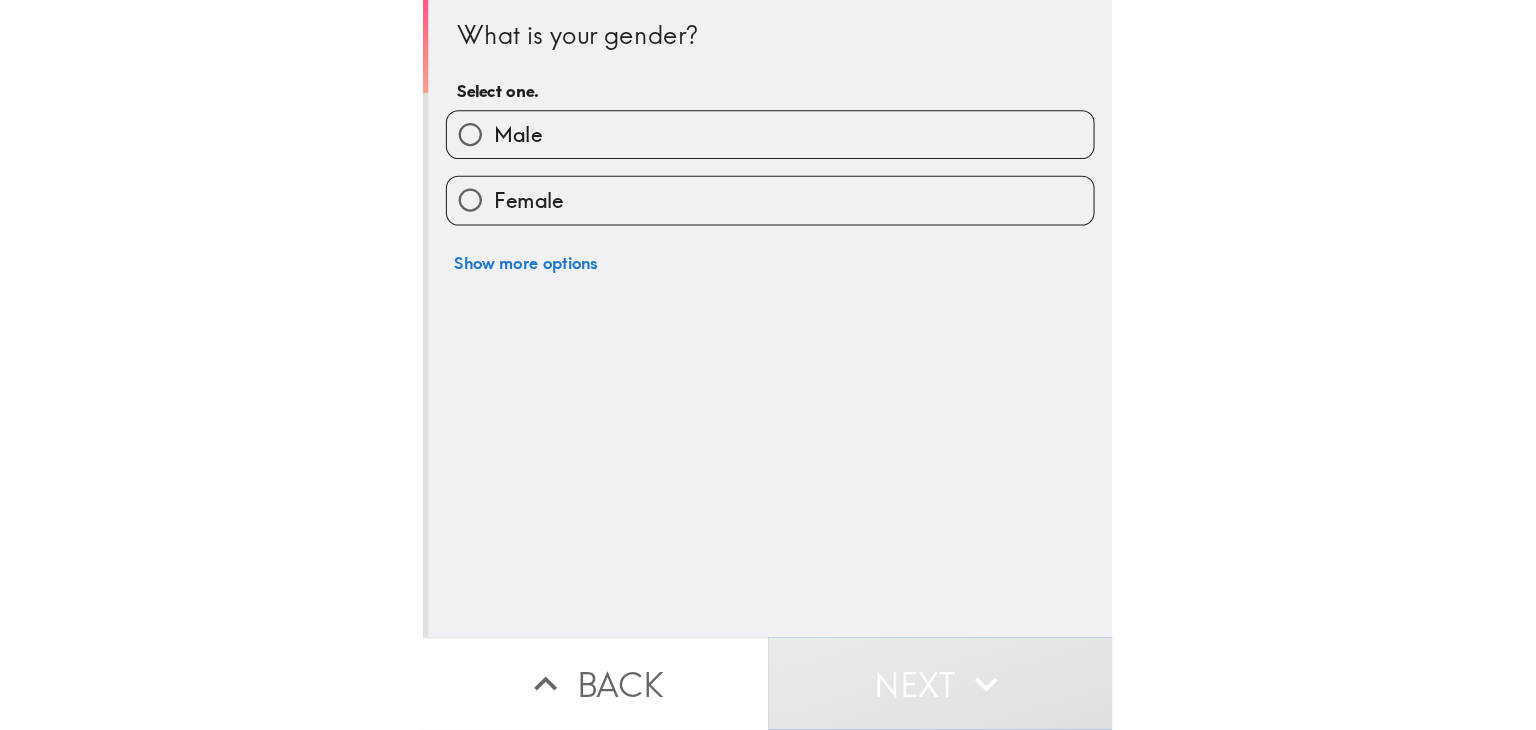 scroll, scrollTop: 0, scrollLeft: 0, axis: both 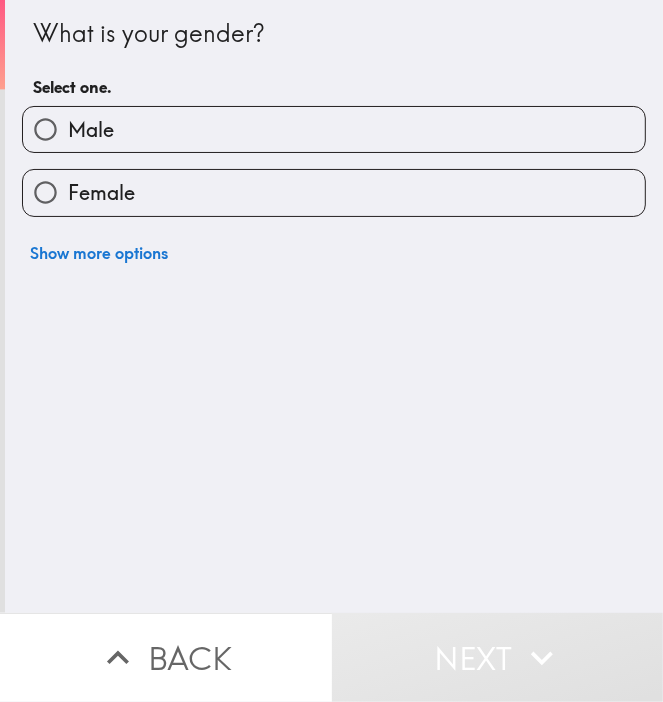 drag, startPoint x: 157, startPoint y: 125, endPoint x: 165, endPoint y: 133, distance: 11.313708 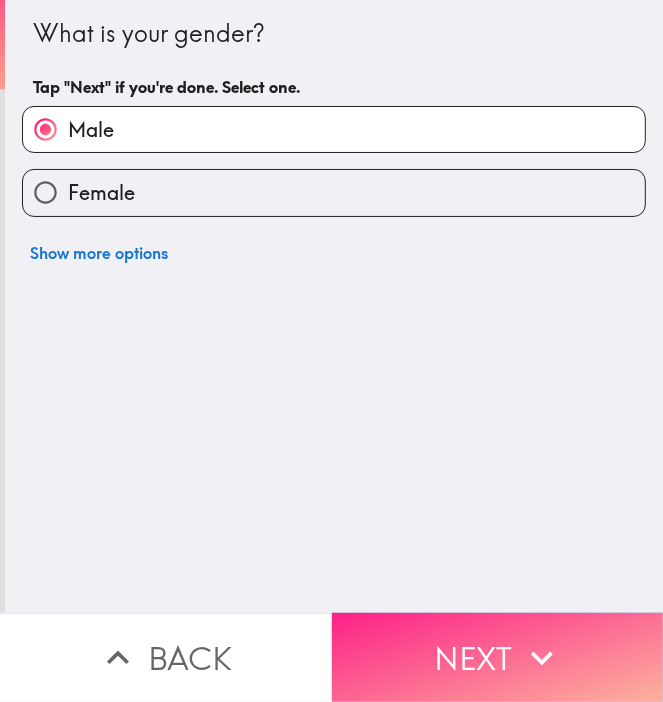 click on "Next" at bounding box center [498, 657] 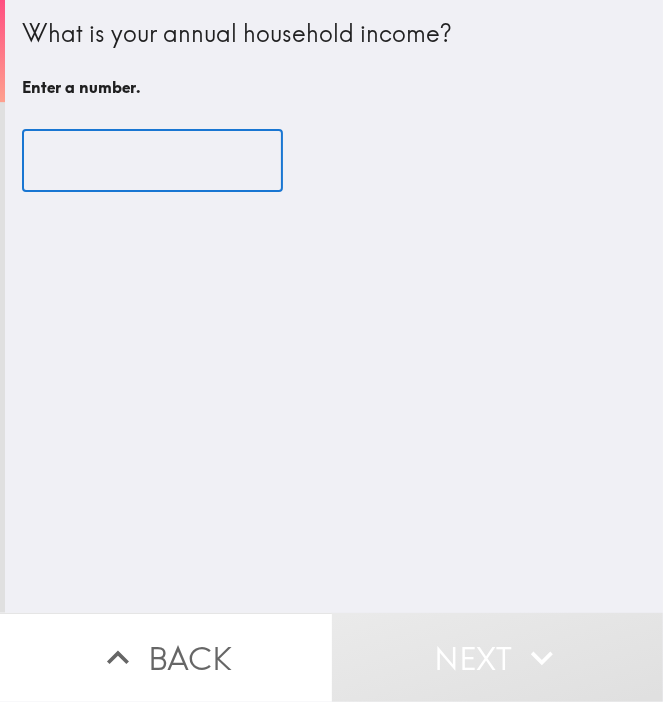 click at bounding box center [152, 161] 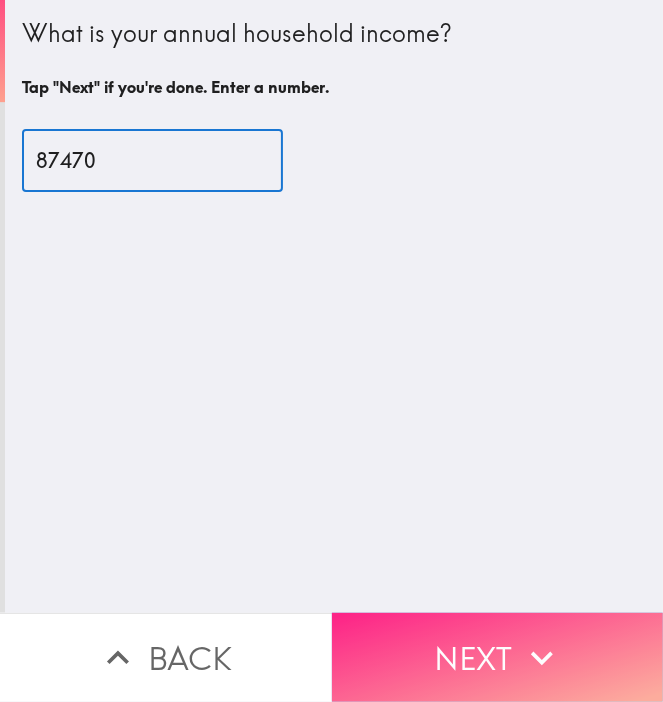 type on "87470" 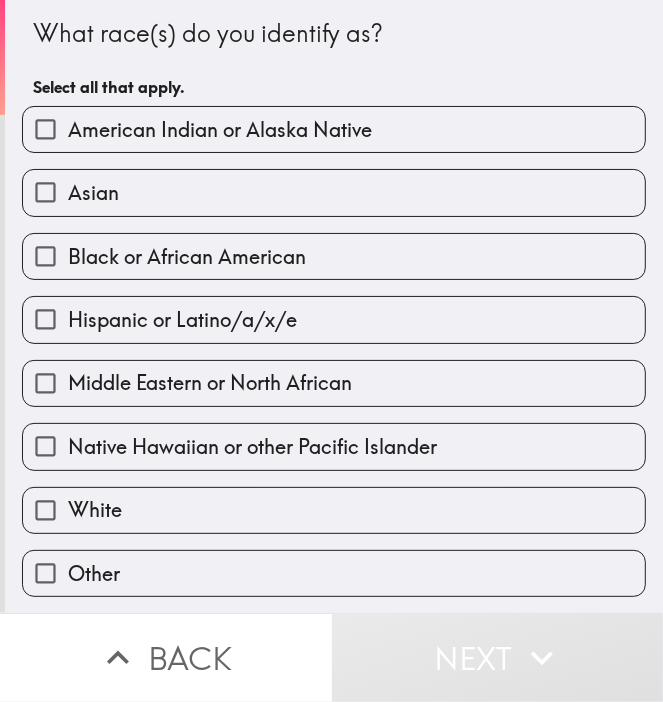 click on "Asian" at bounding box center (334, 192) 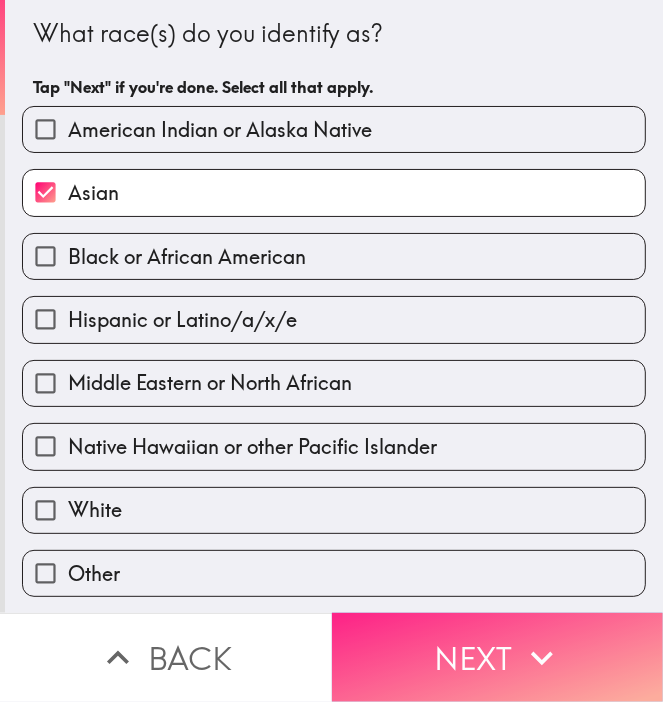 click on "Next" at bounding box center (498, 657) 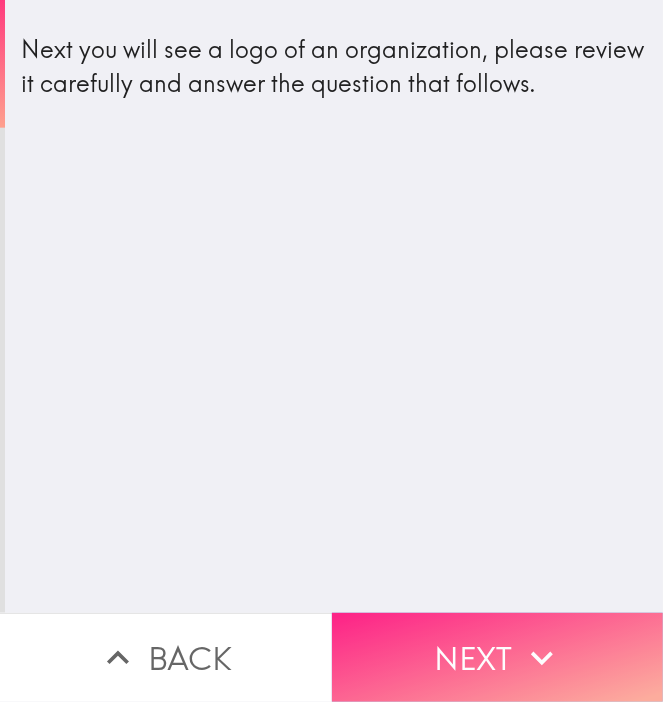 click on "Next" at bounding box center (498, 657) 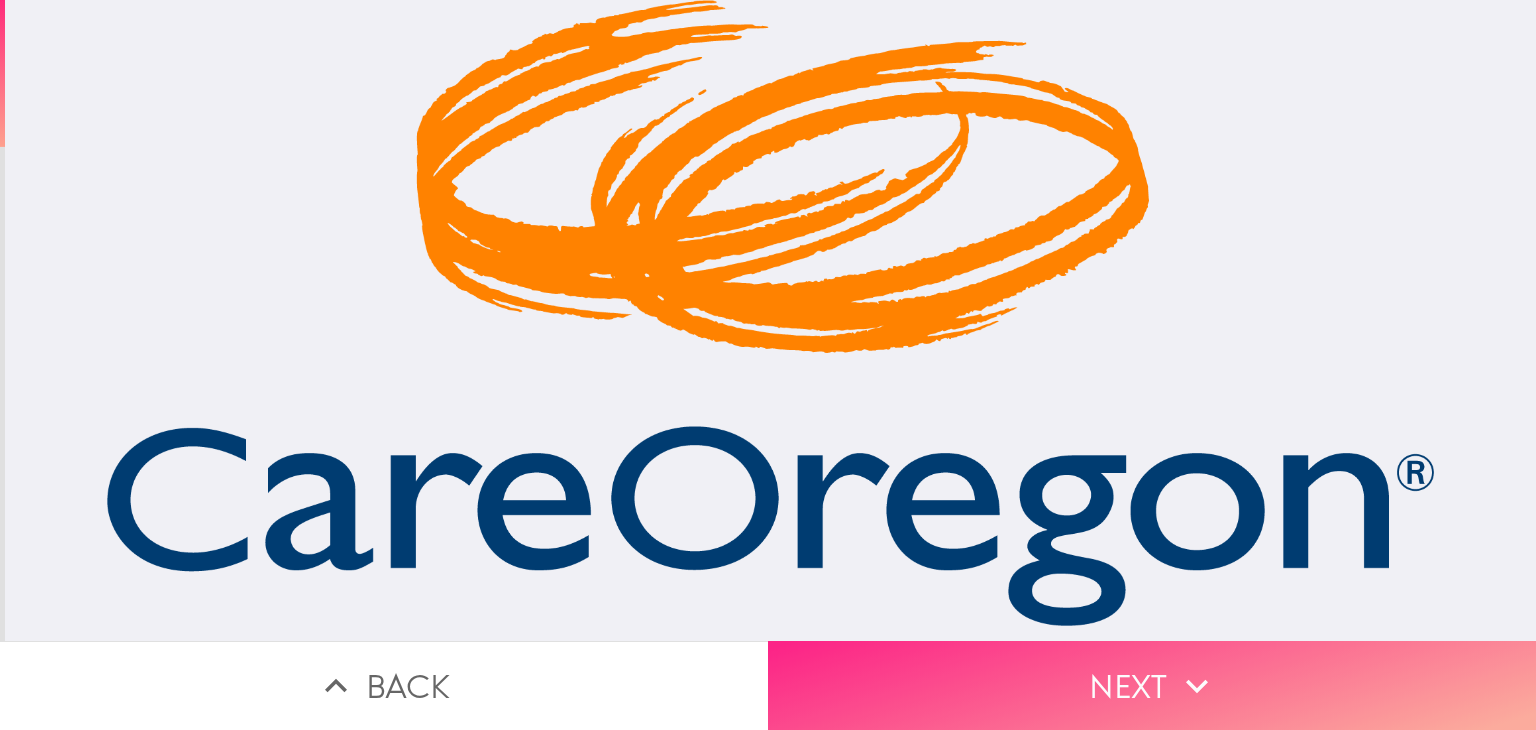 click on "Next" at bounding box center [1152, 685] 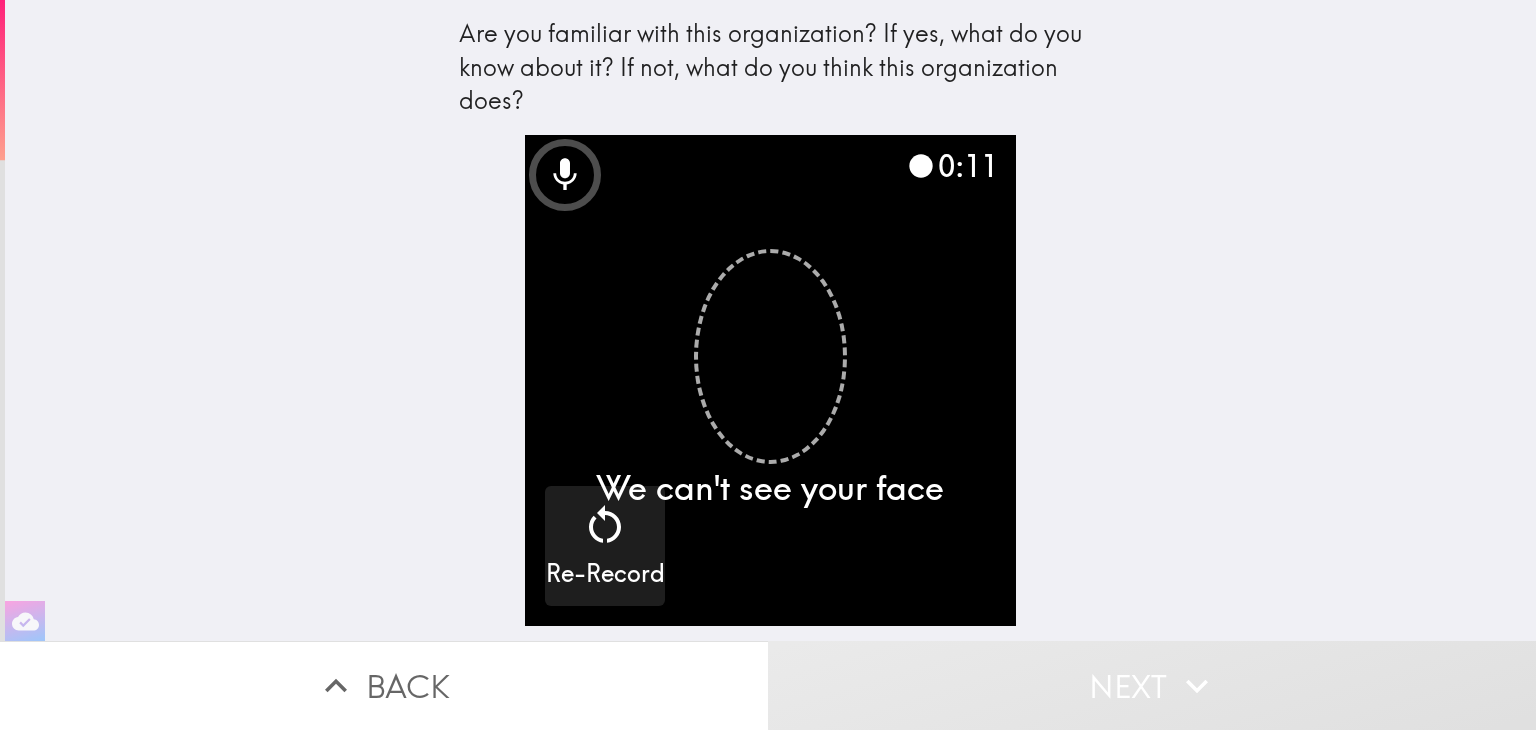 click at bounding box center (770, 380) 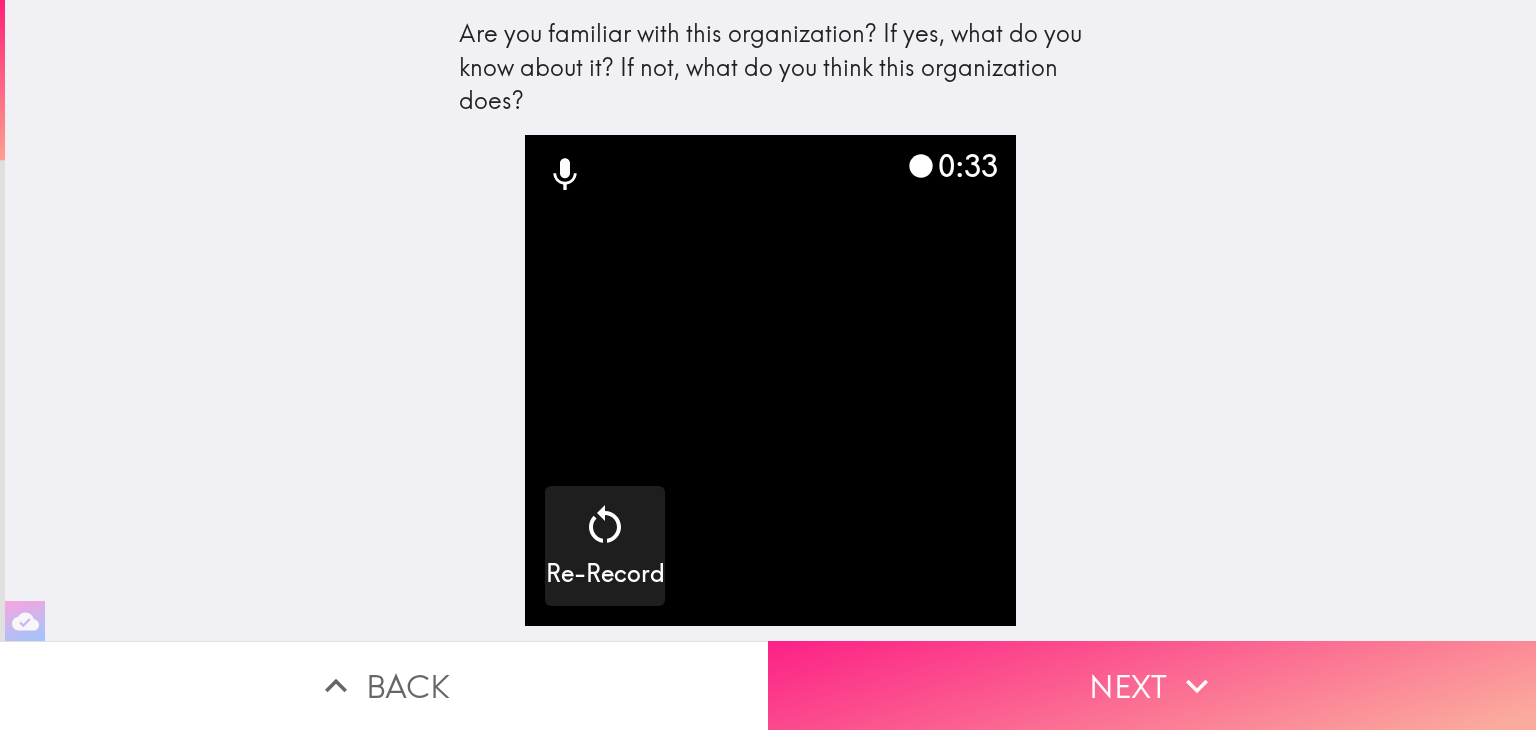 click on "Next" at bounding box center (1152, 685) 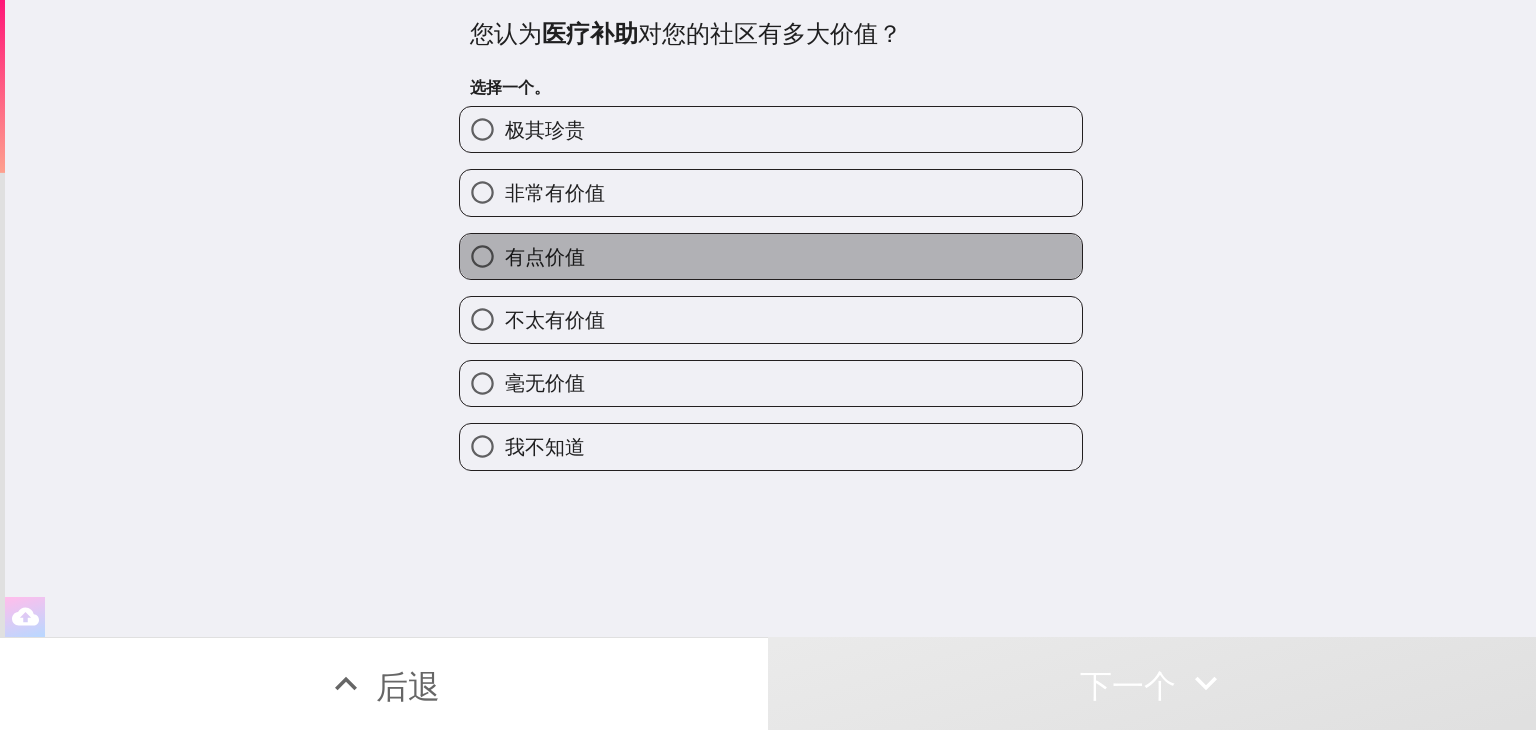 click on "有点价值" at bounding box center (771, 256) 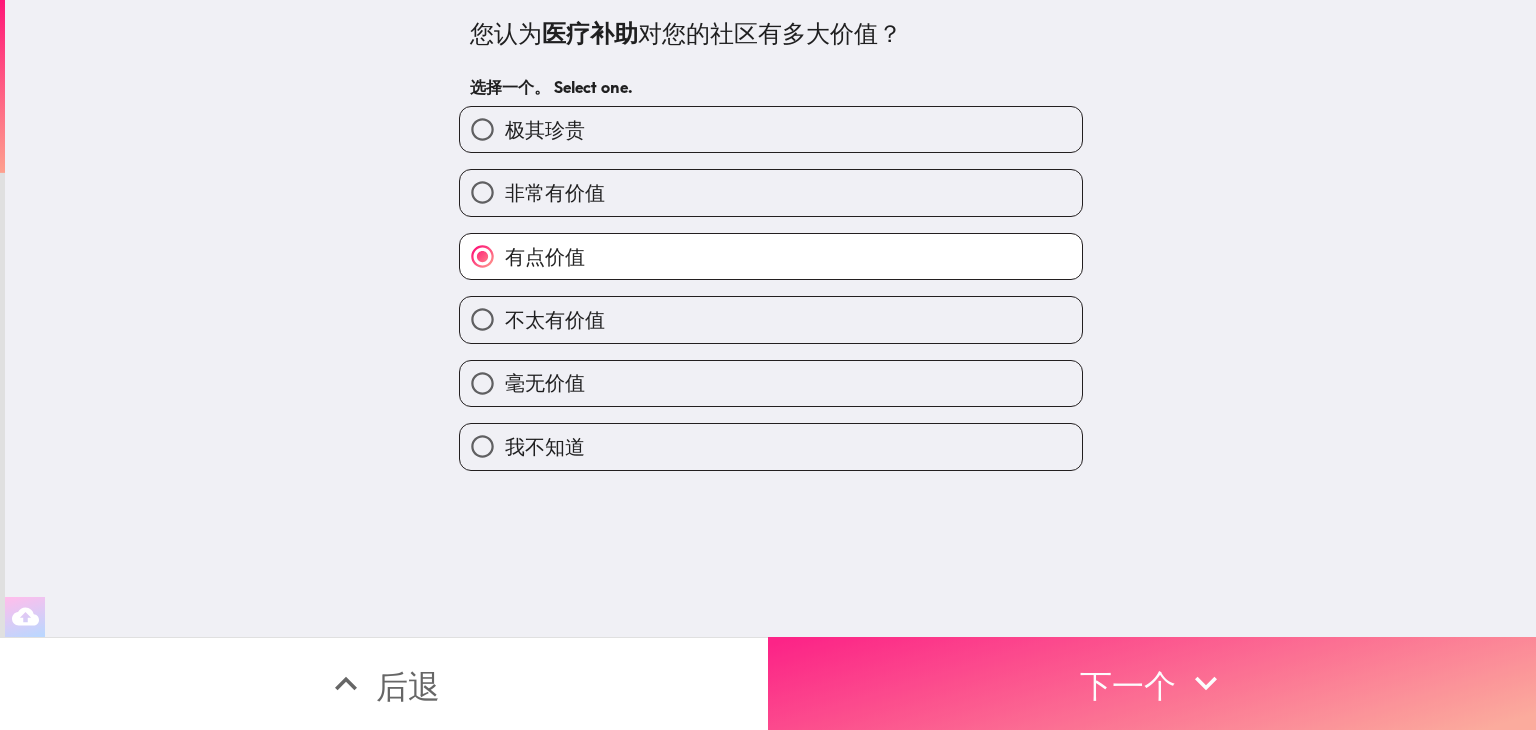 click on "下一个" at bounding box center (1152, 683) 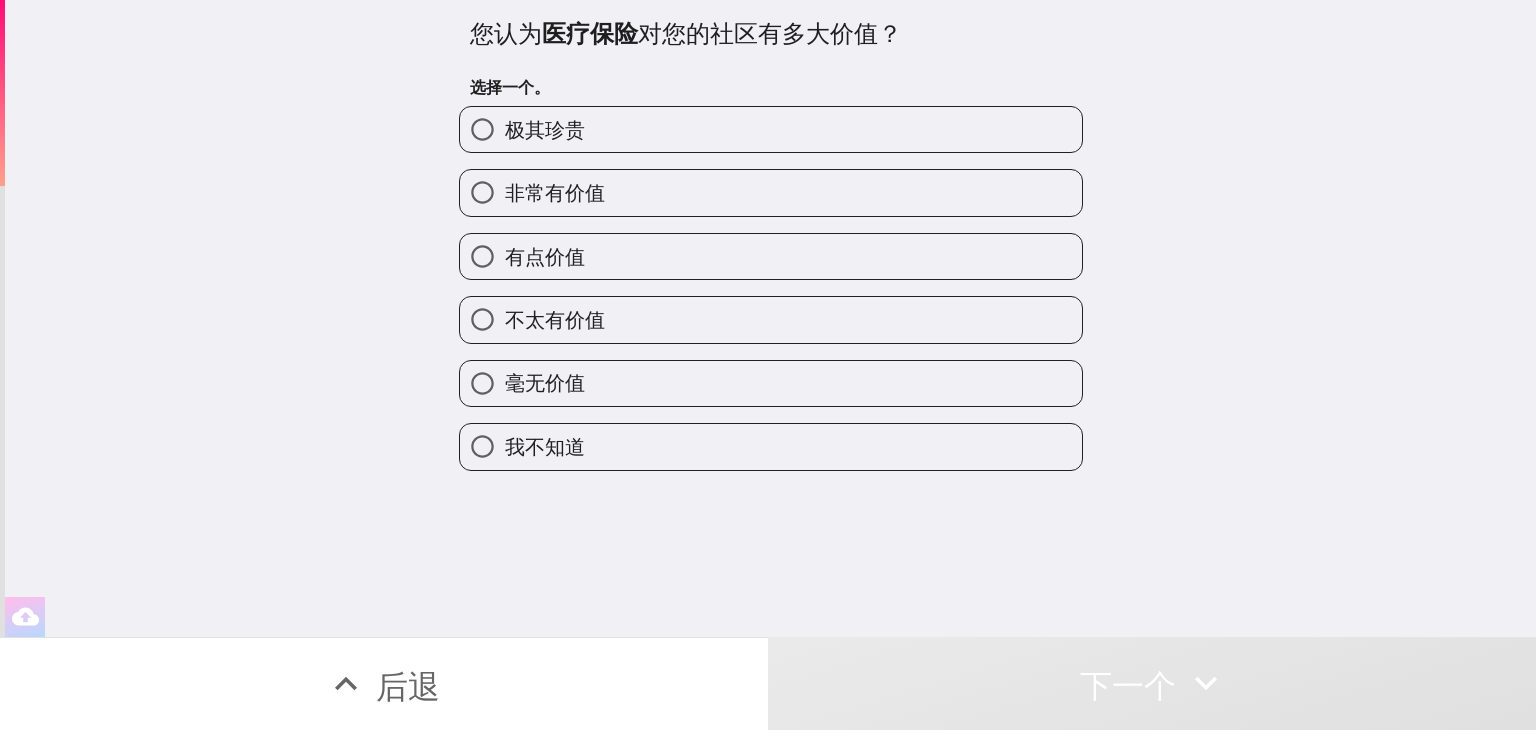 click on "非常有价值" at bounding box center (771, 192) 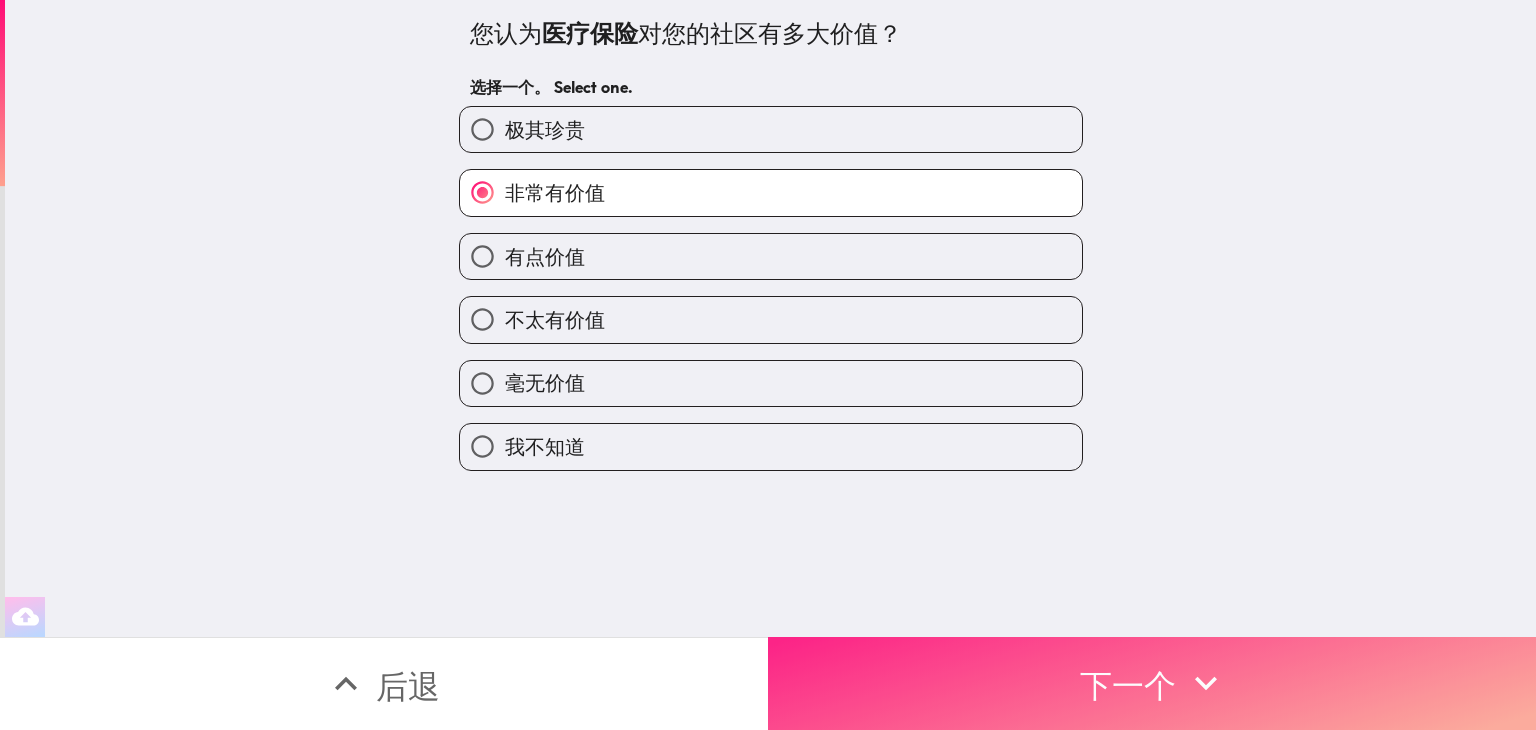 click on "下一个" at bounding box center [1152, 683] 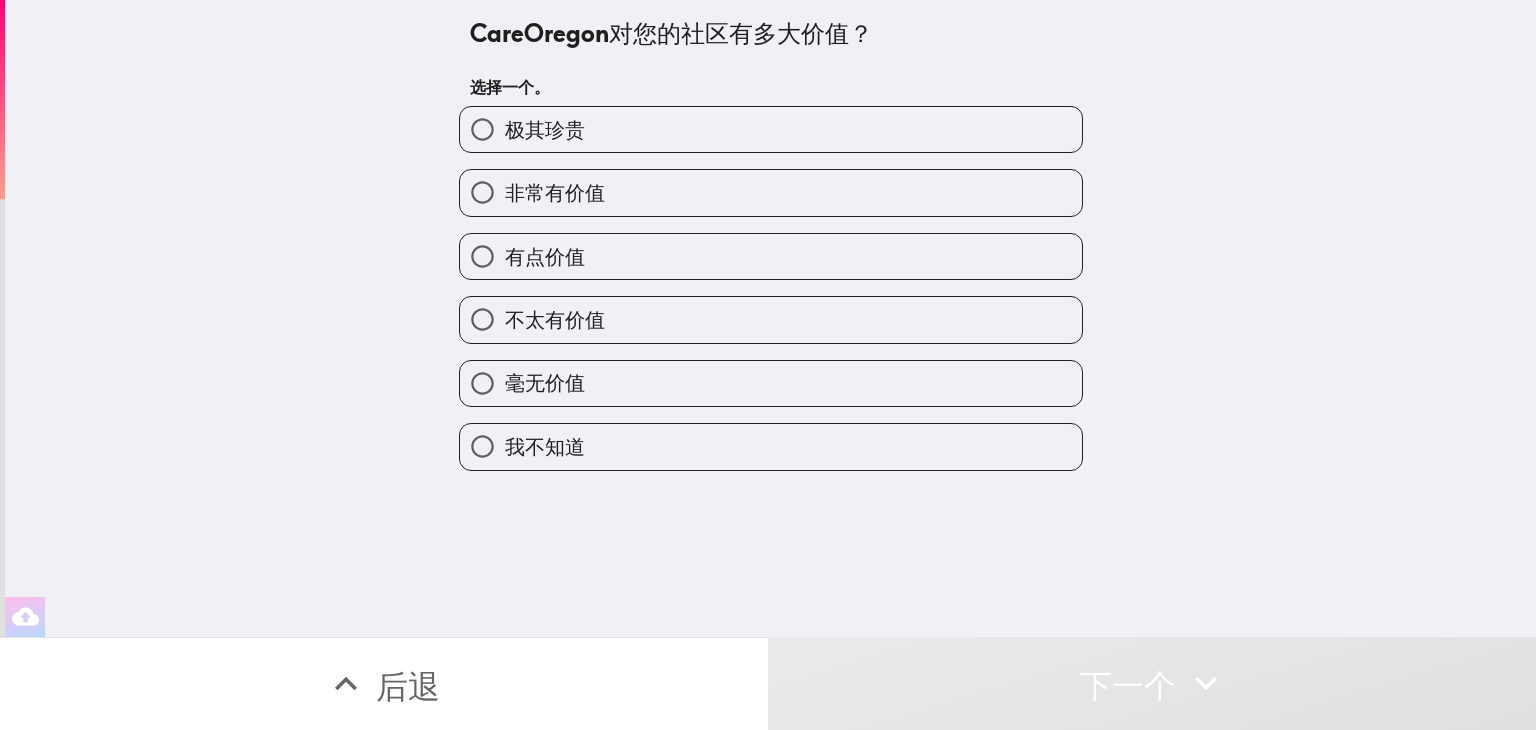 click on "极其珍贵" at bounding box center (771, 129) 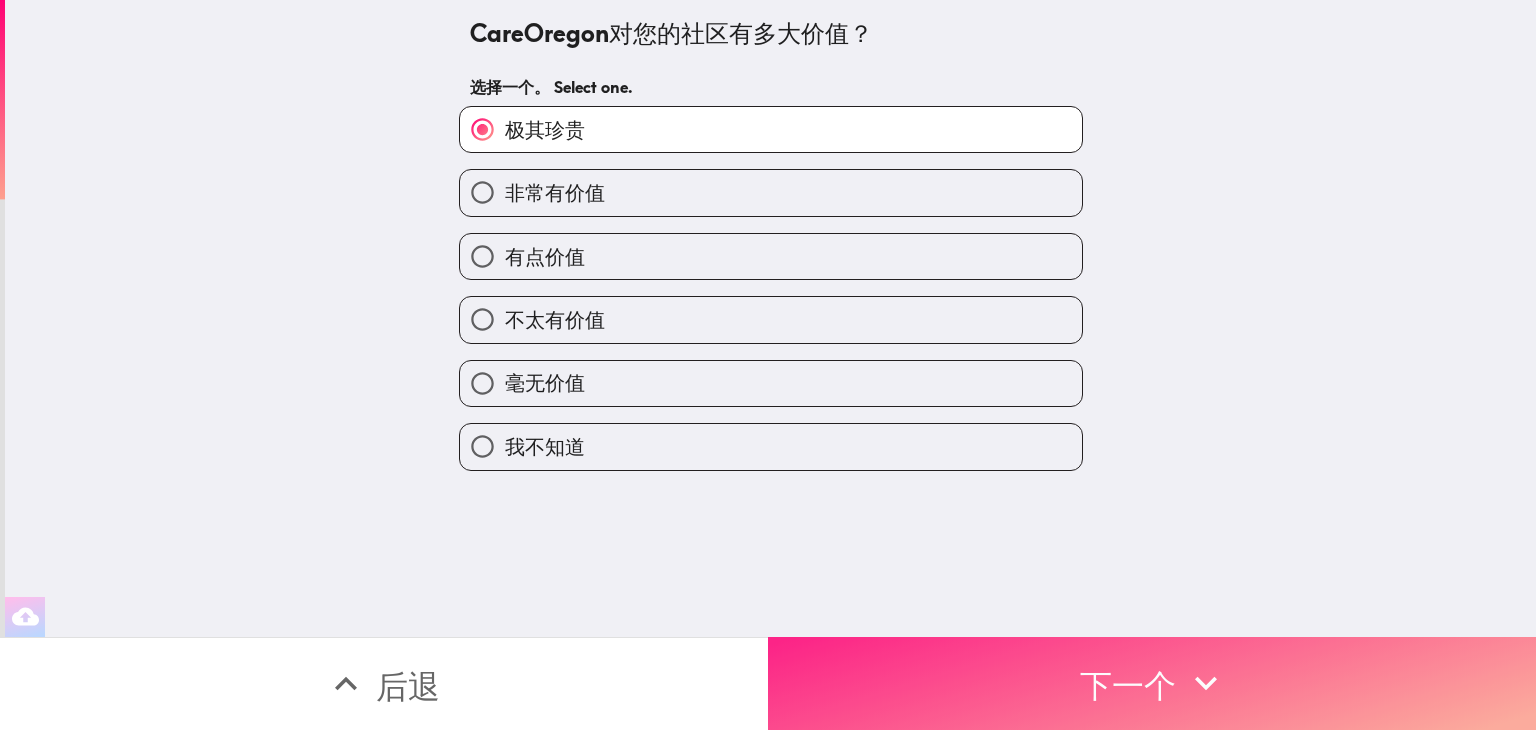 click on "下一个" at bounding box center (1152, 683) 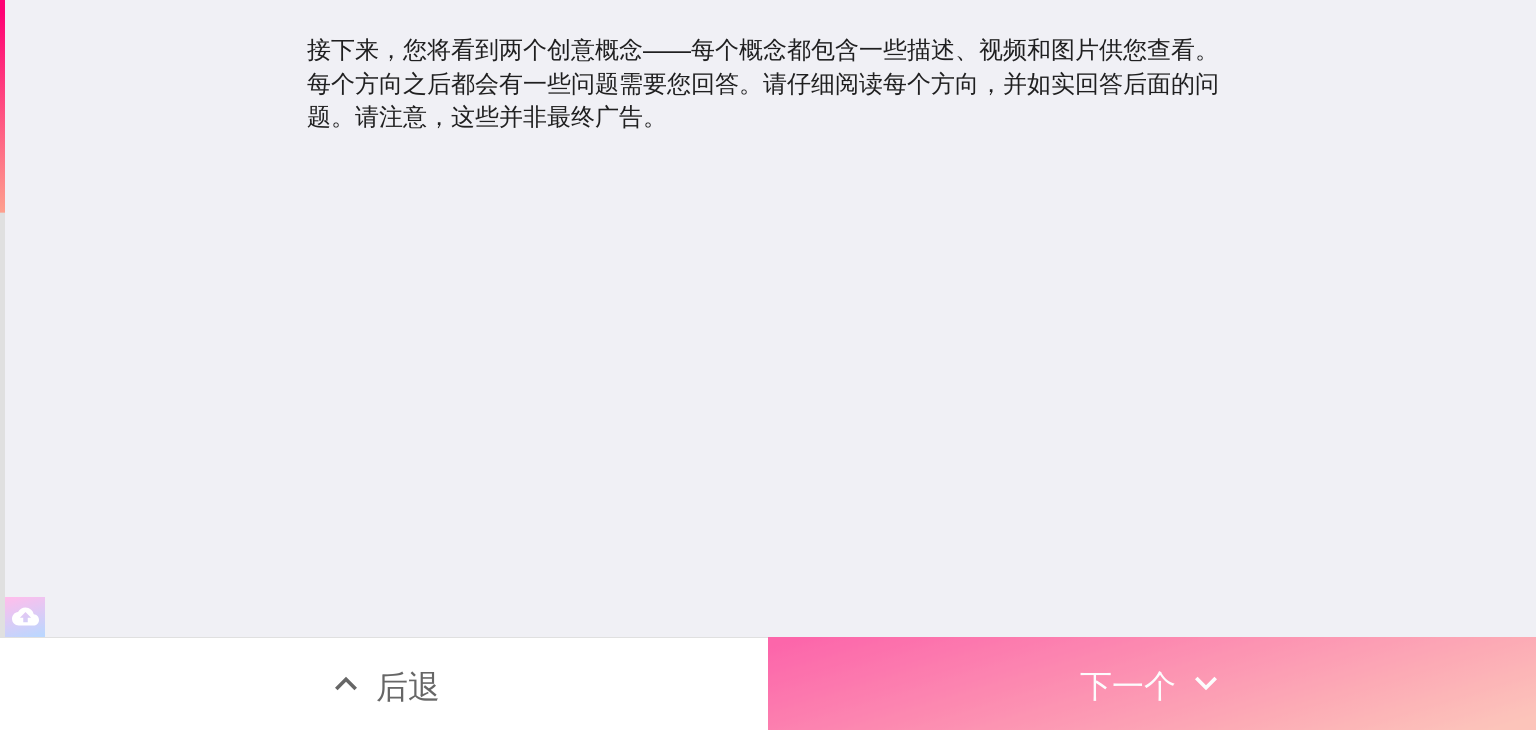click on "下一个" at bounding box center [1128, 683] 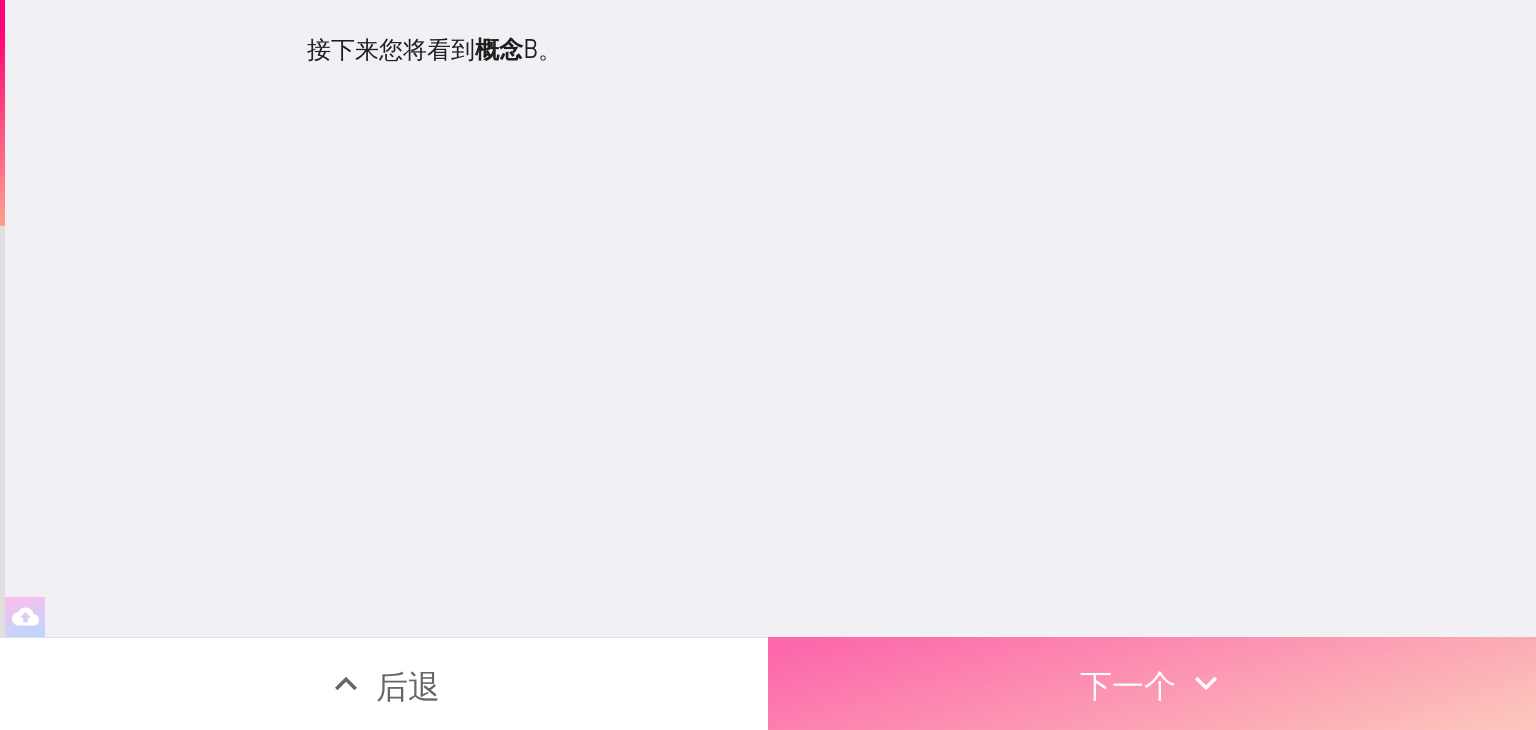 click on "下一个" at bounding box center (1152, 683) 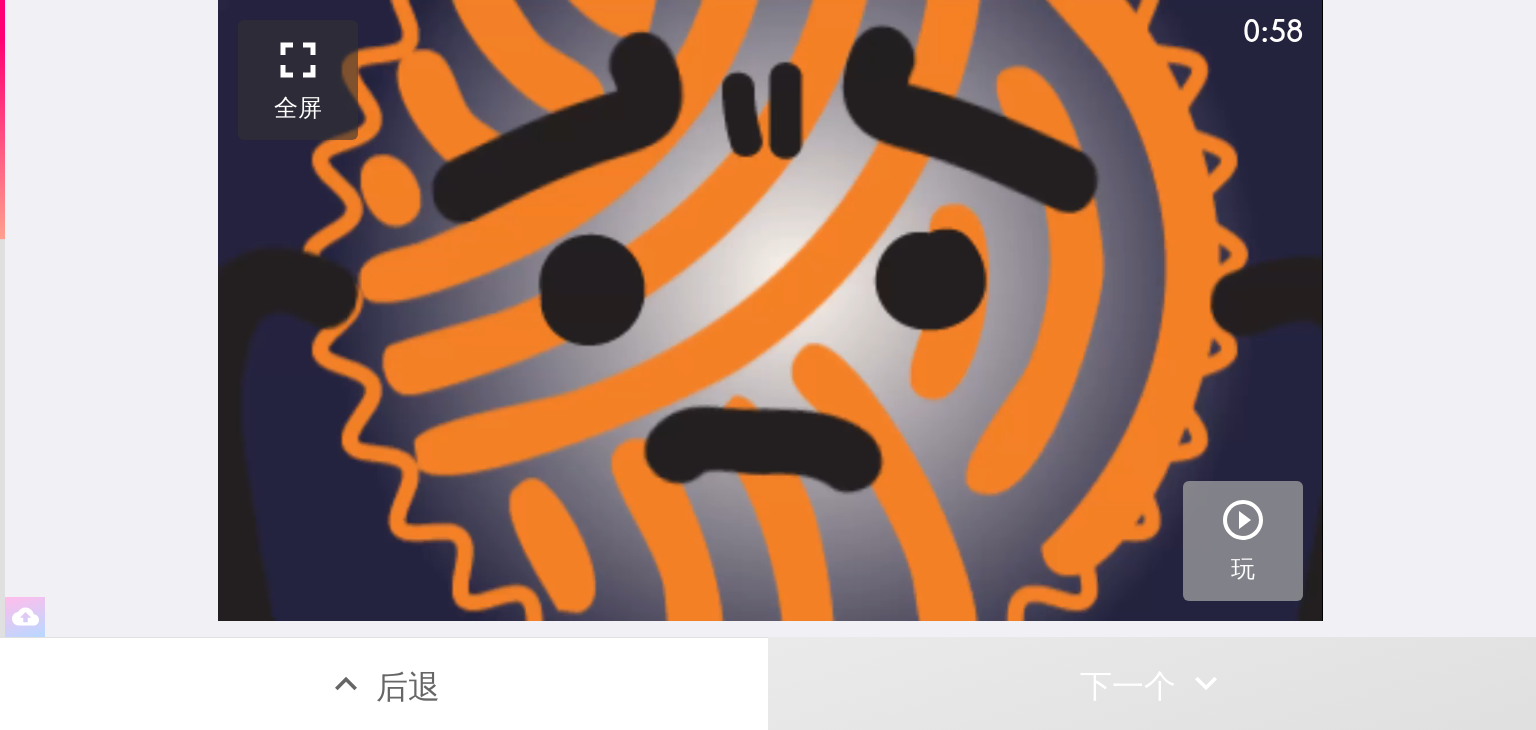 click 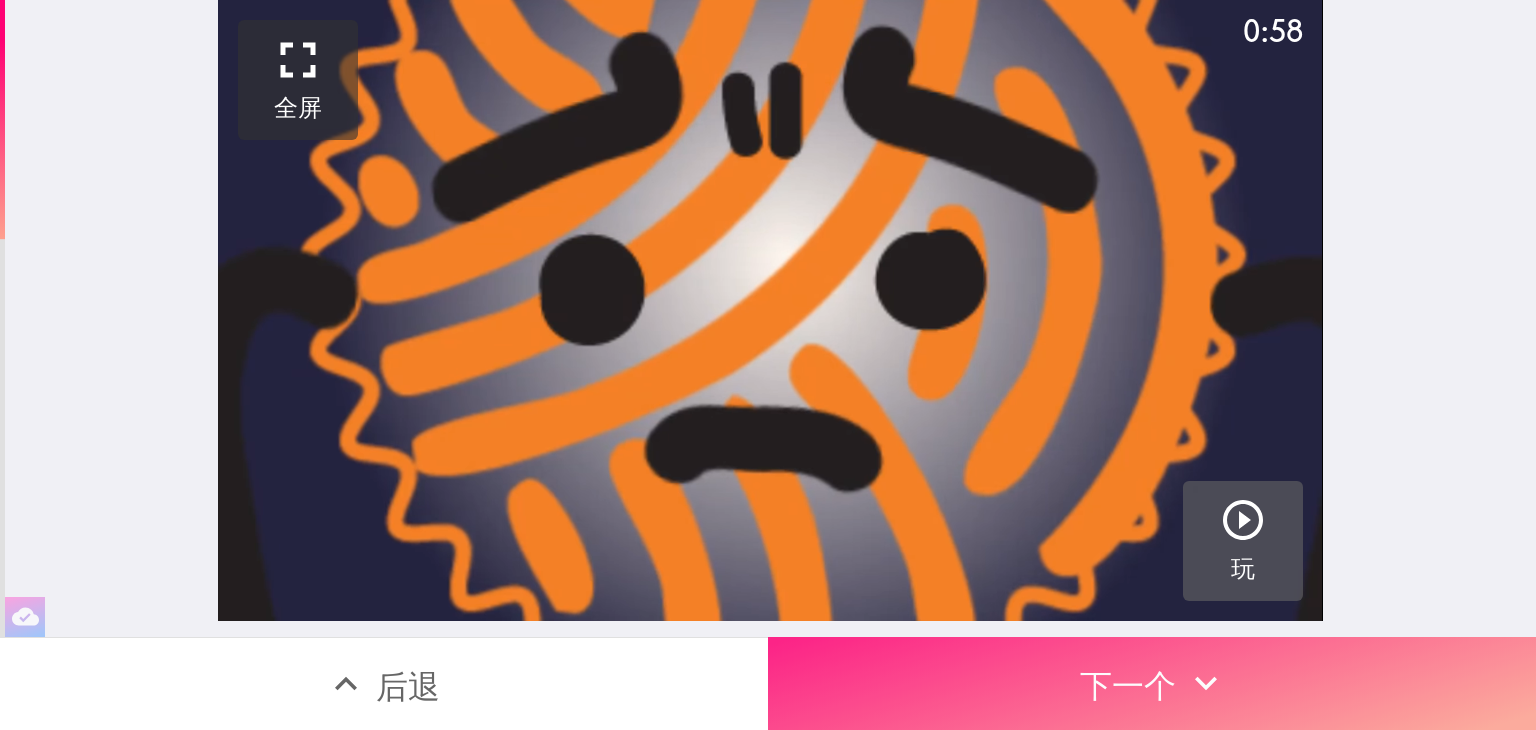 click on "下一个" at bounding box center [1128, 686] 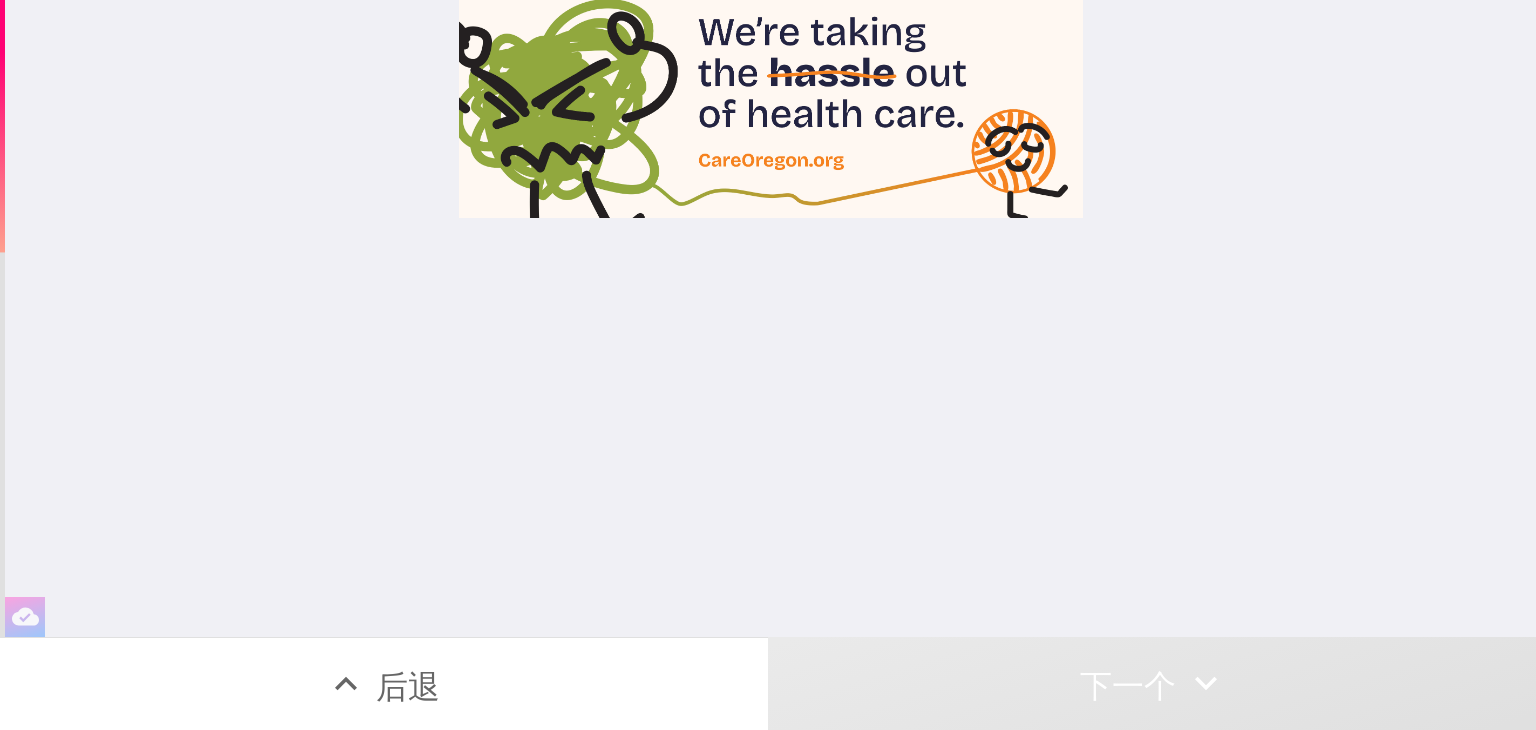 type 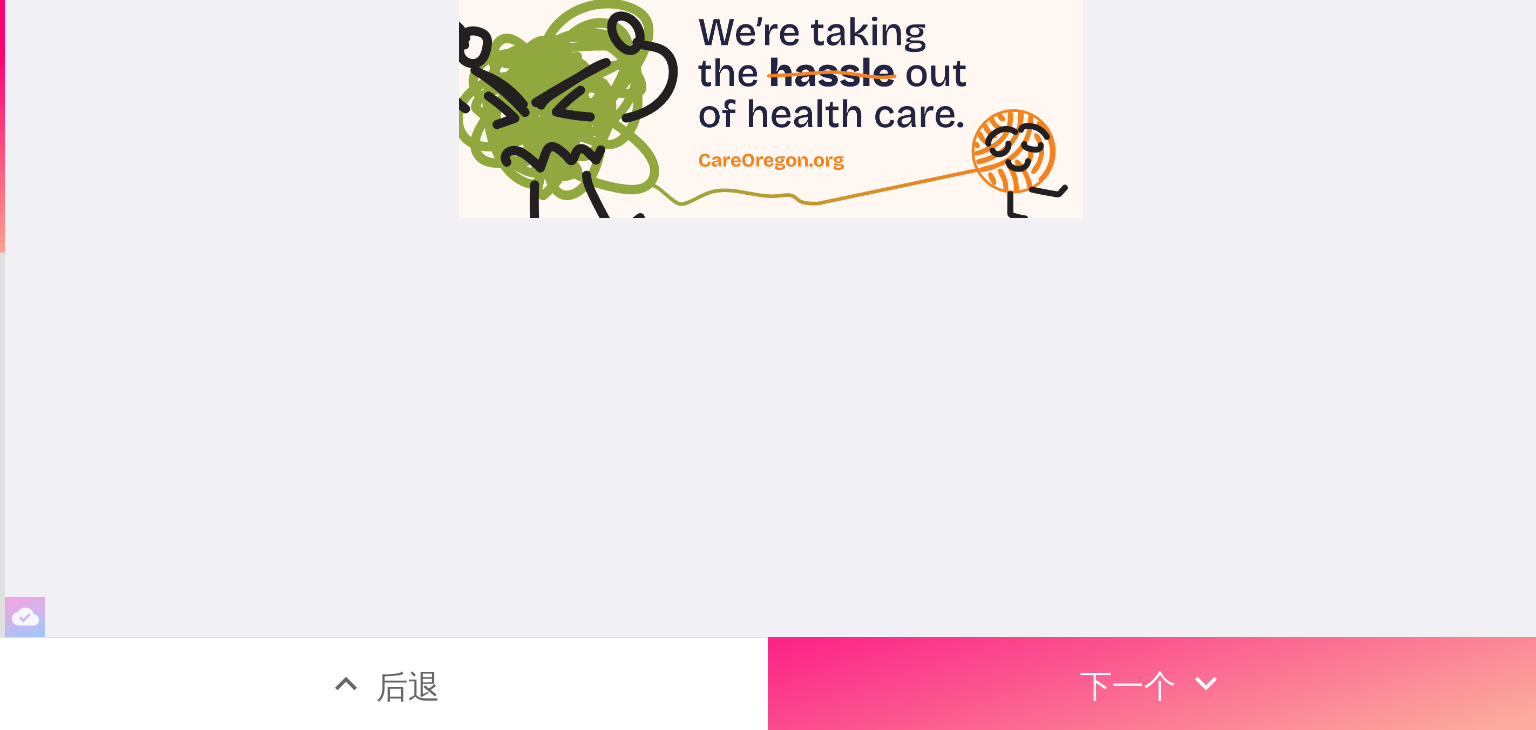 click 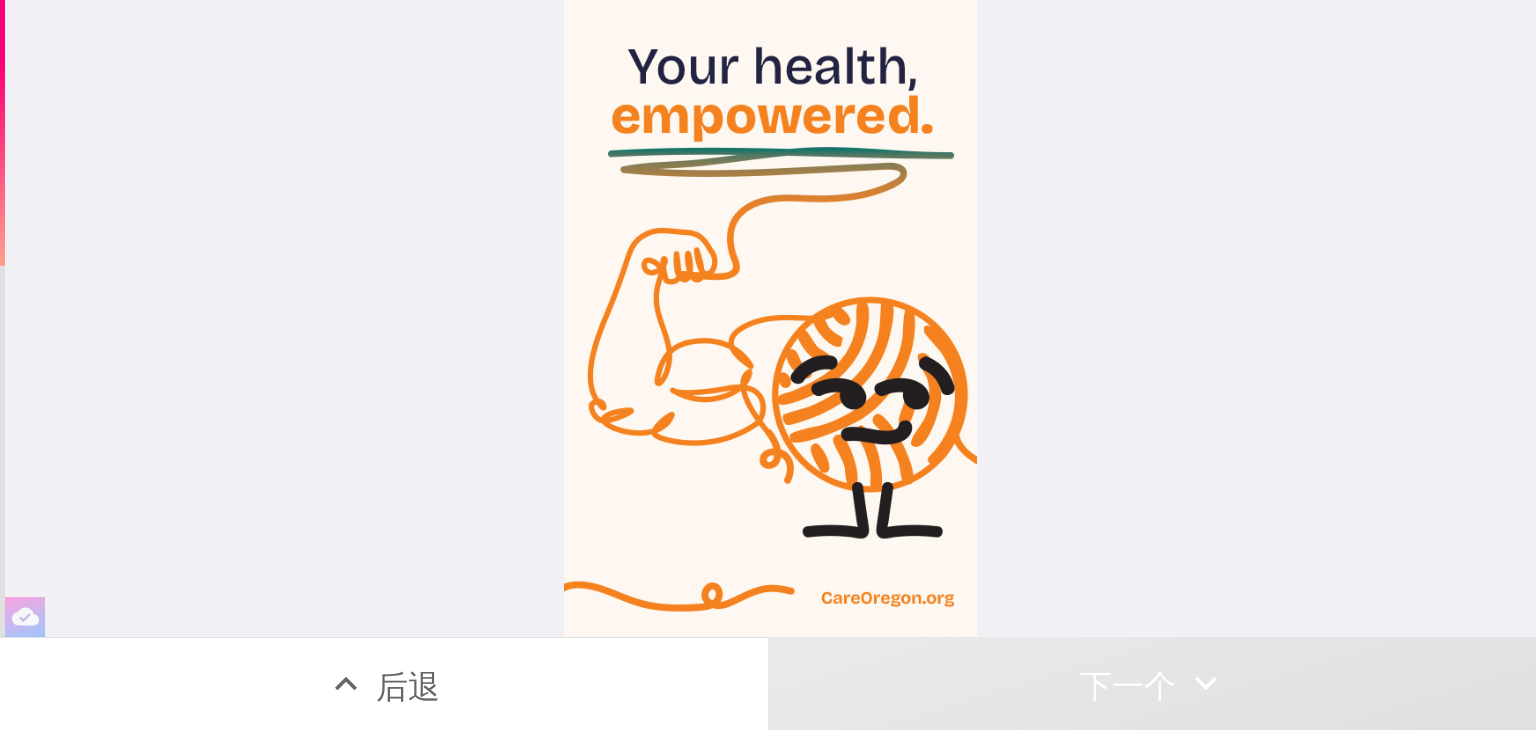 click at bounding box center [771, 318] 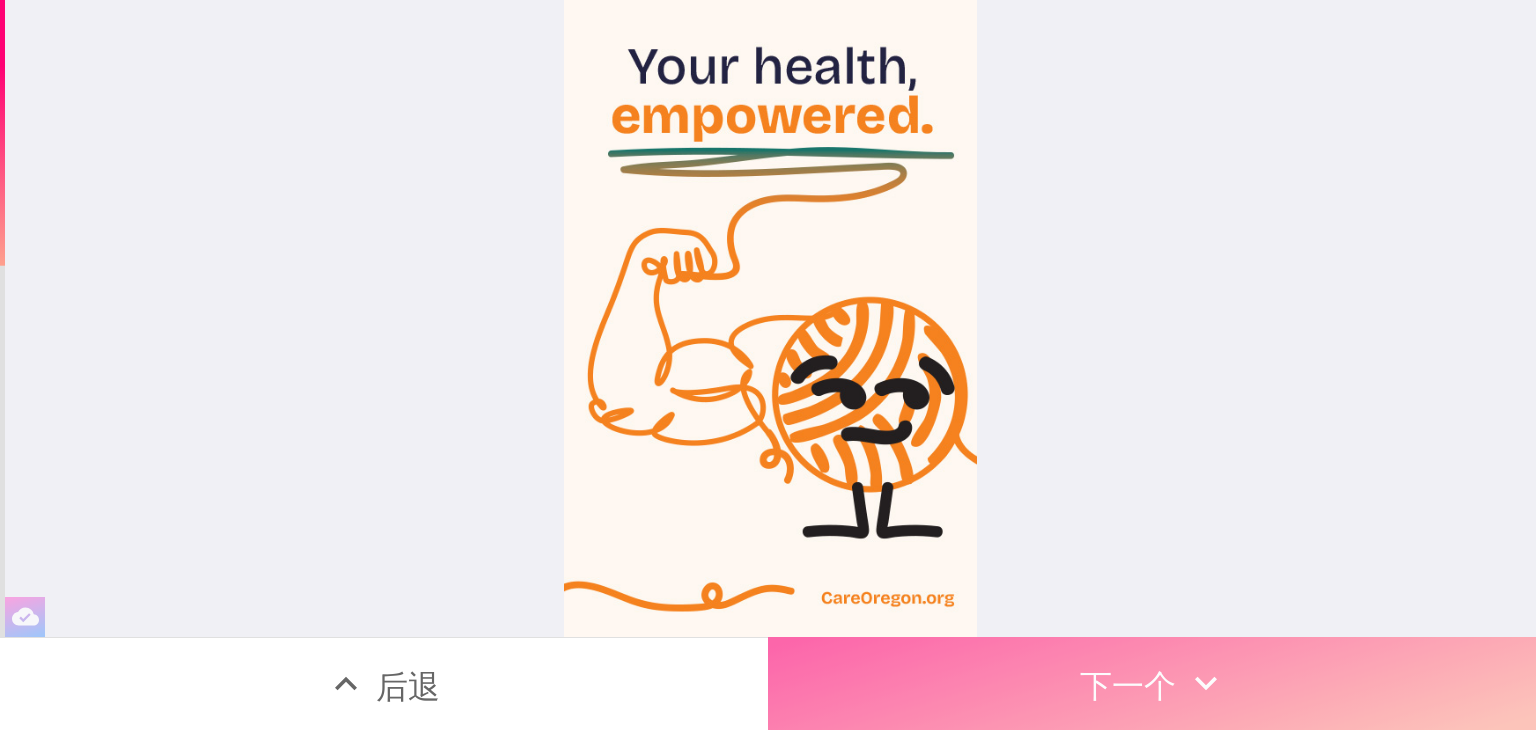 click on "下一个" at bounding box center (1128, 686) 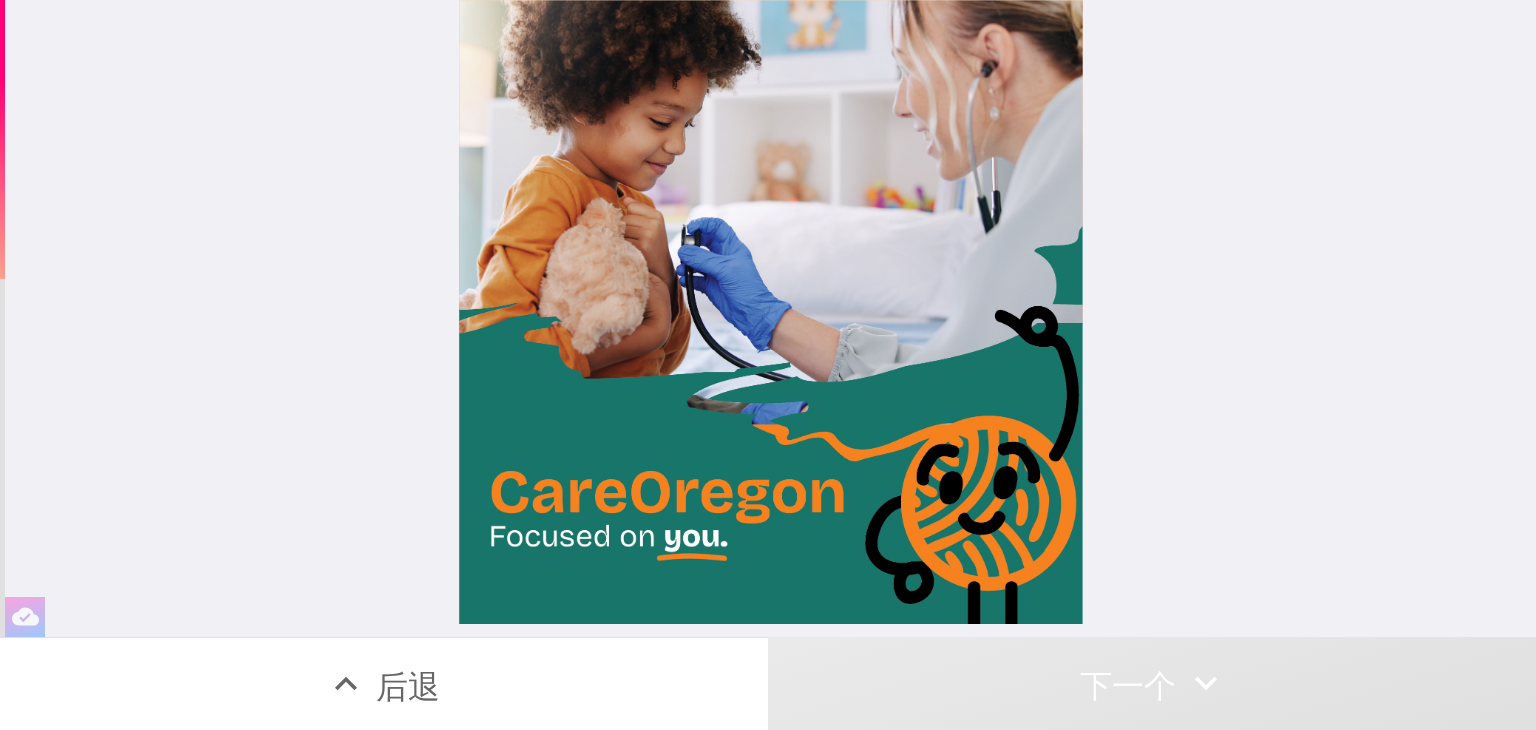 click at bounding box center (770, 318) 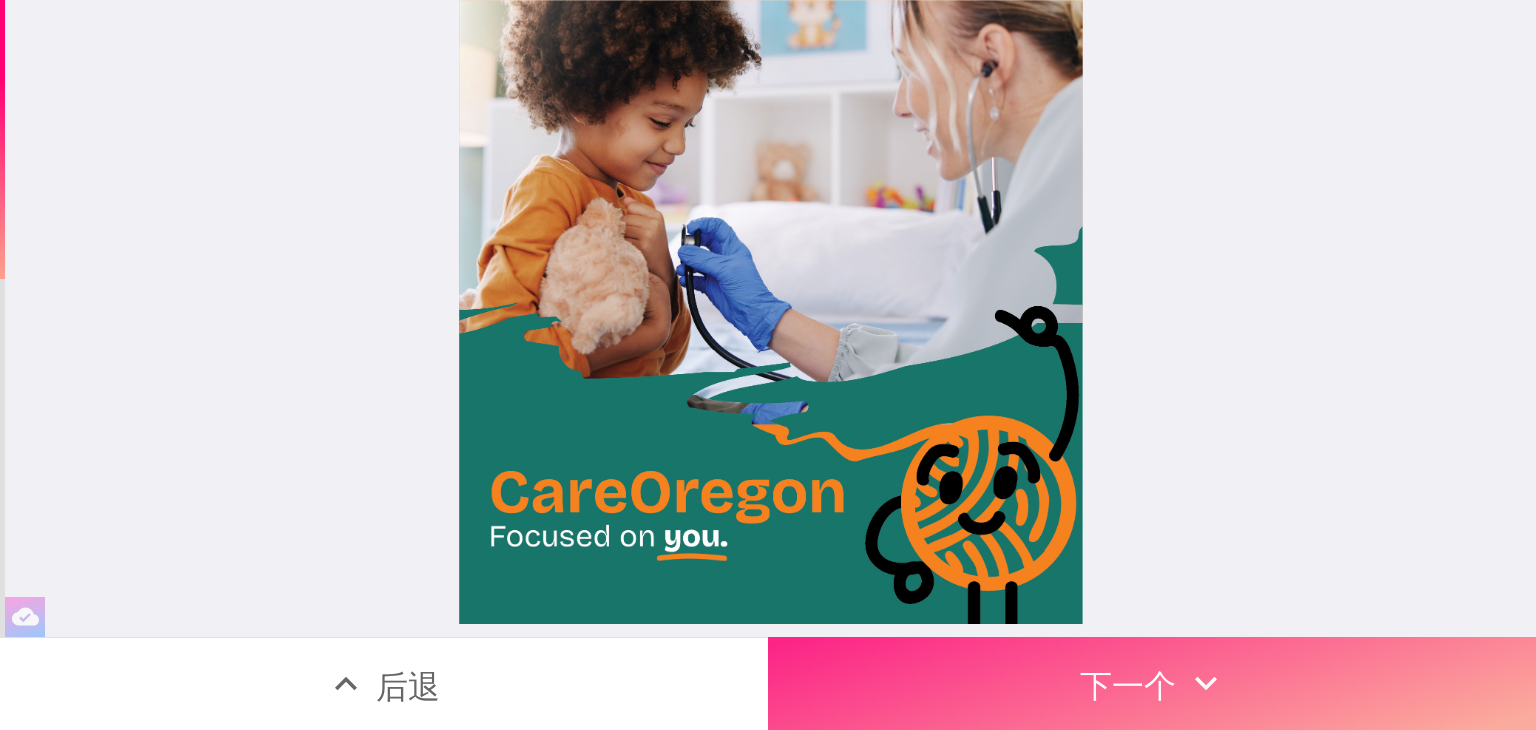 click on "下一个" at bounding box center [1152, 683] 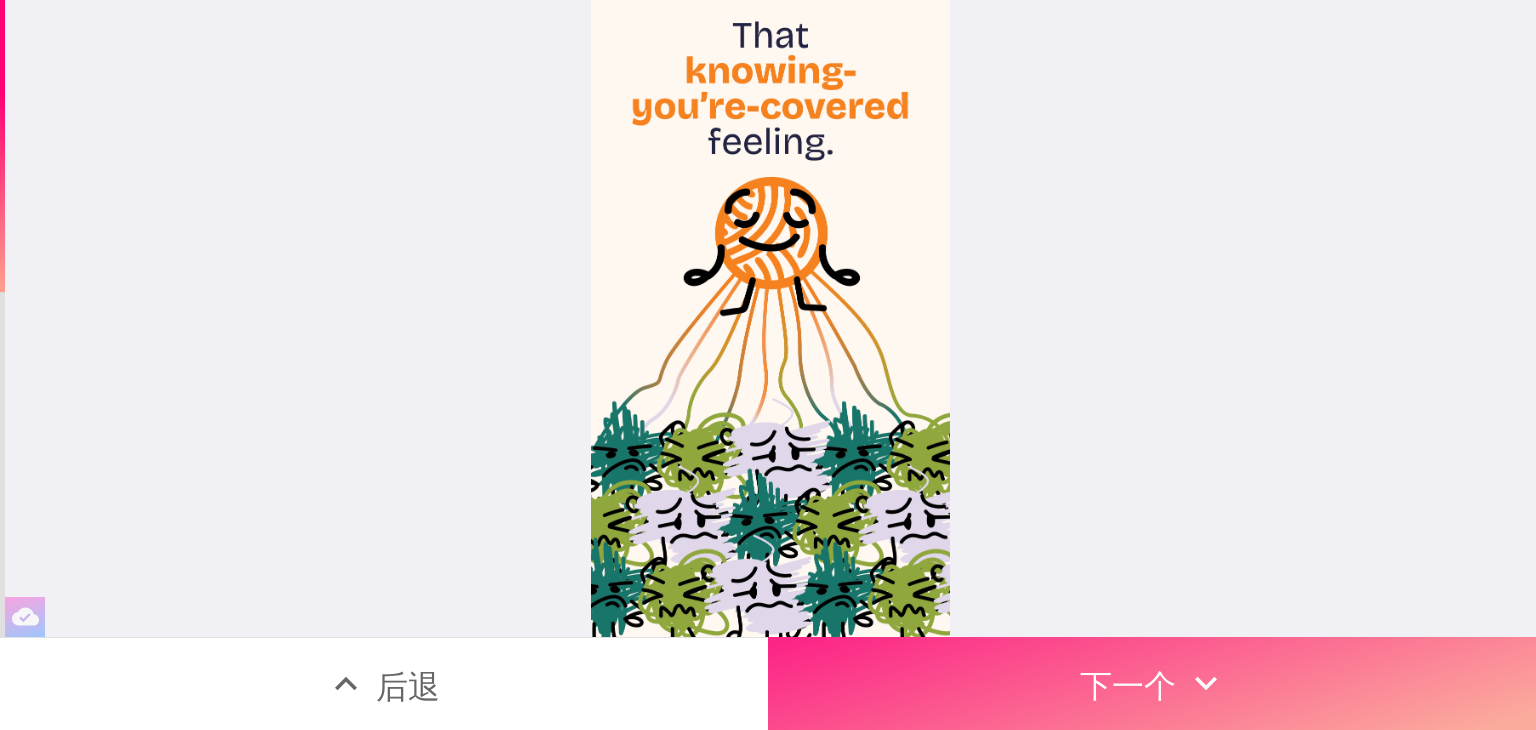 click on "下一个" at bounding box center (1152, 683) 